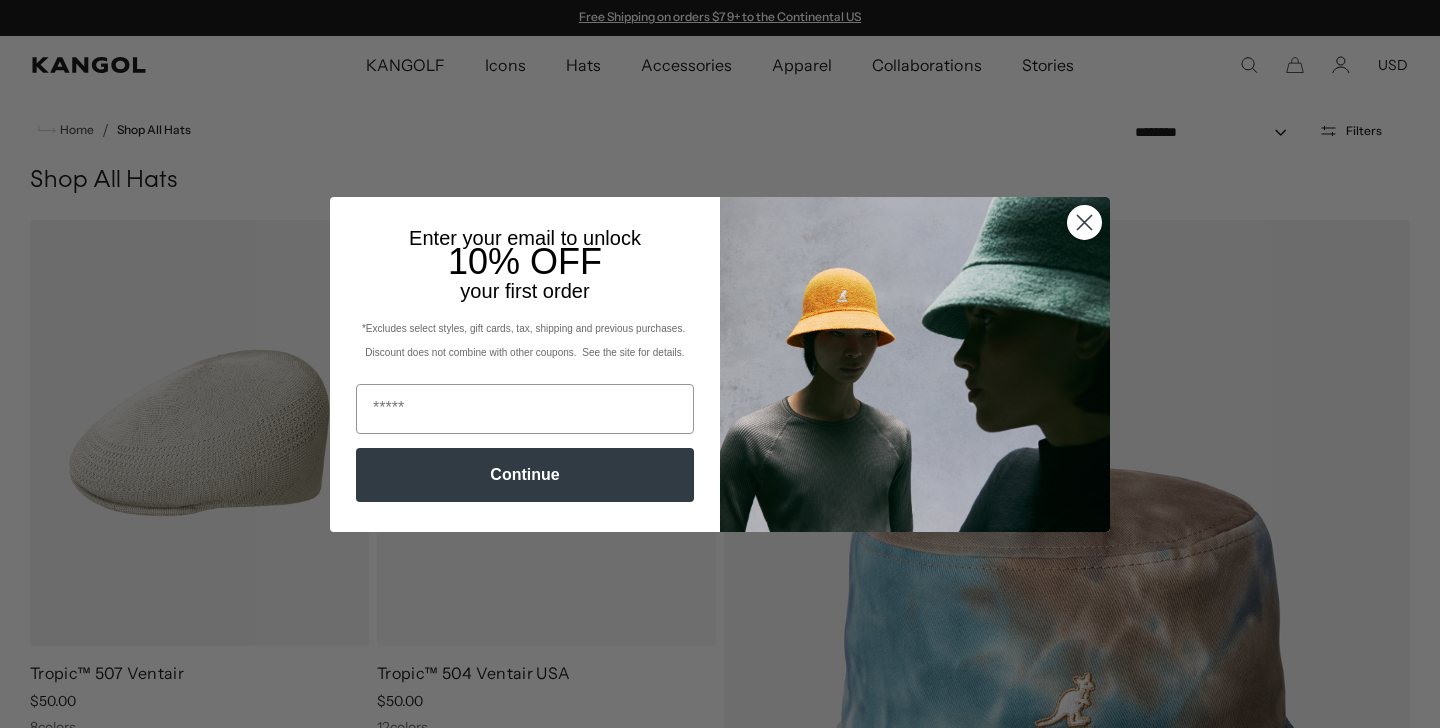 scroll, scrollTop: 0, scrollLeft: 0, axis: both 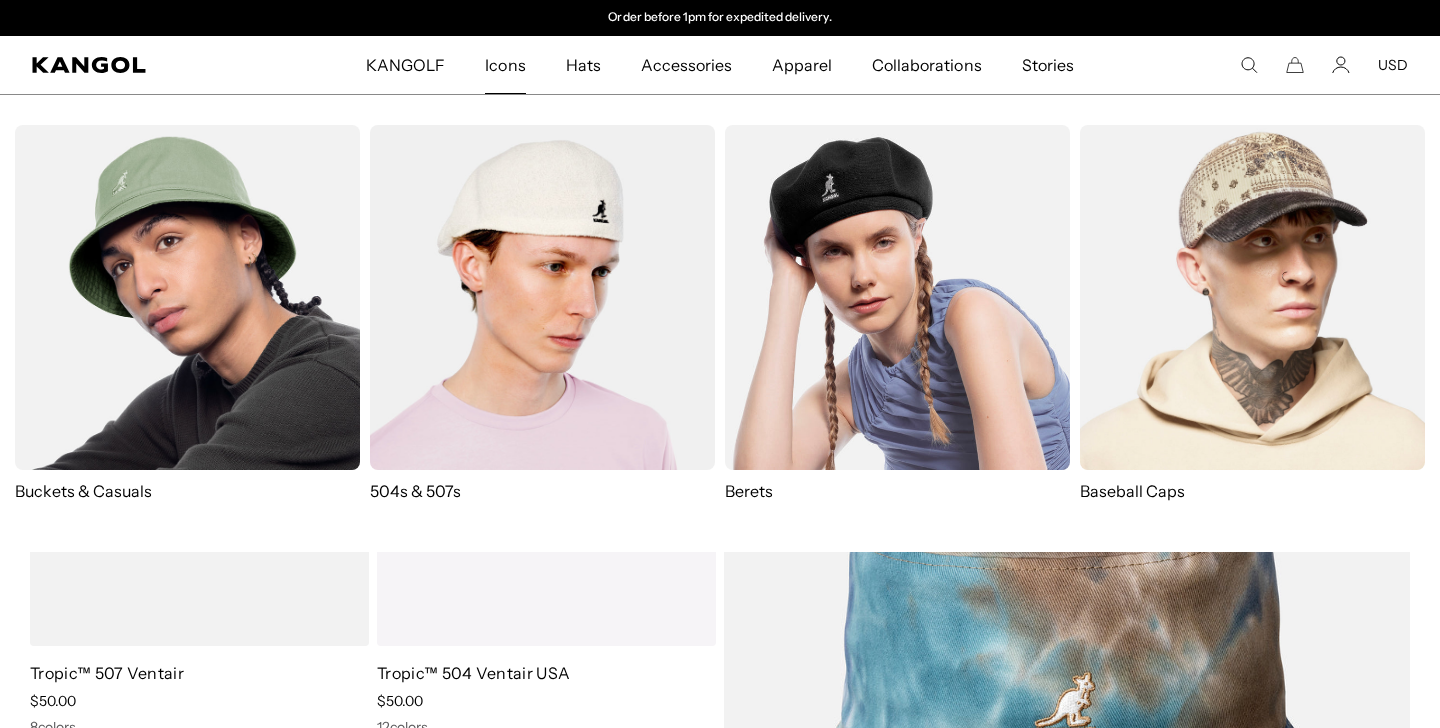 click at bounding box center [542, 297] 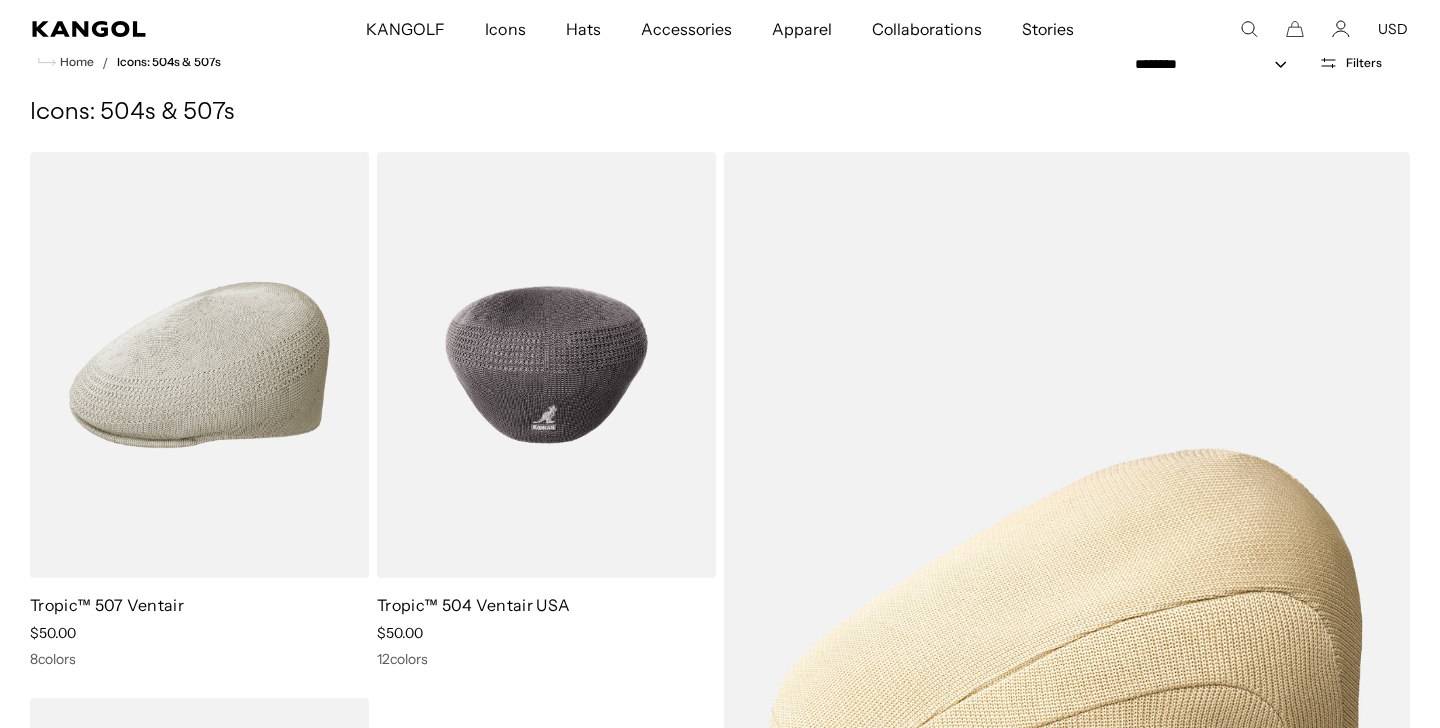 scroll, scrollTop: 0, scrollLeft: 0, axis: both 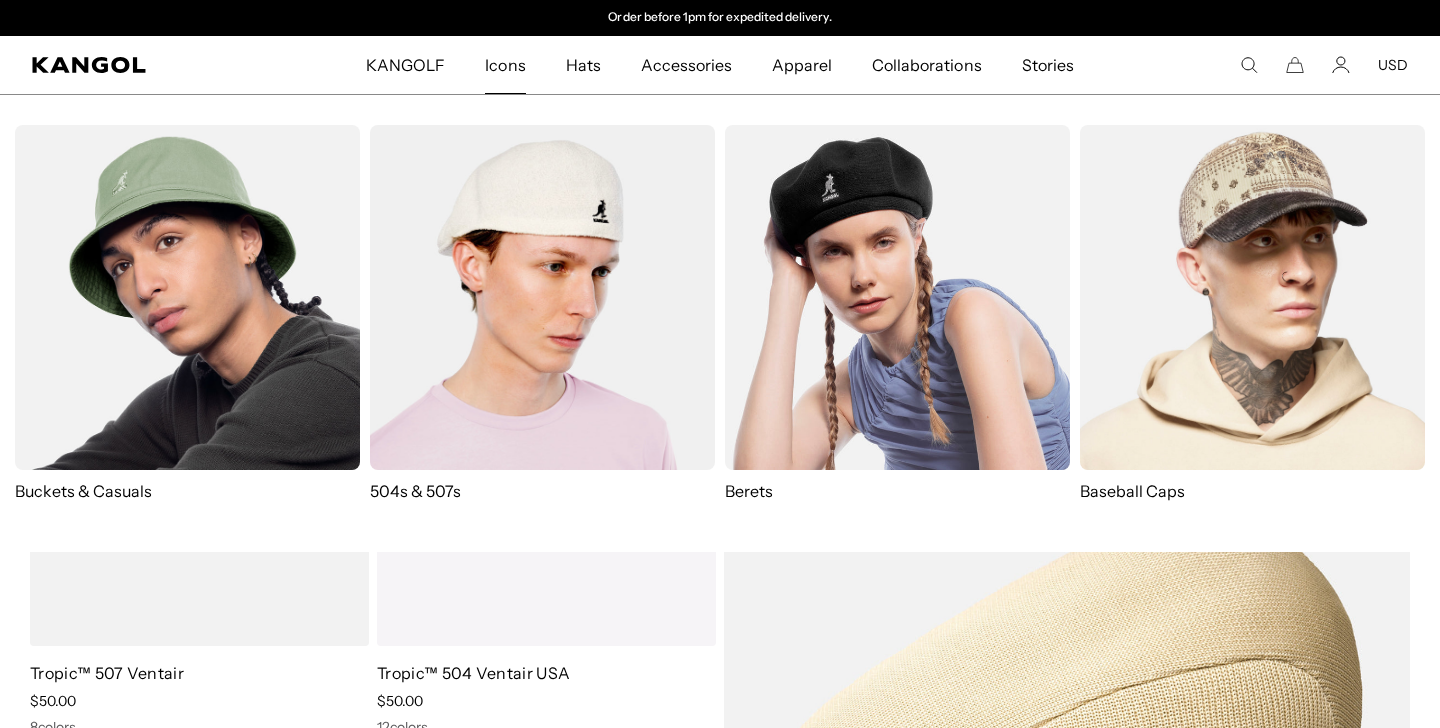 click at bounding box center [542, 297] 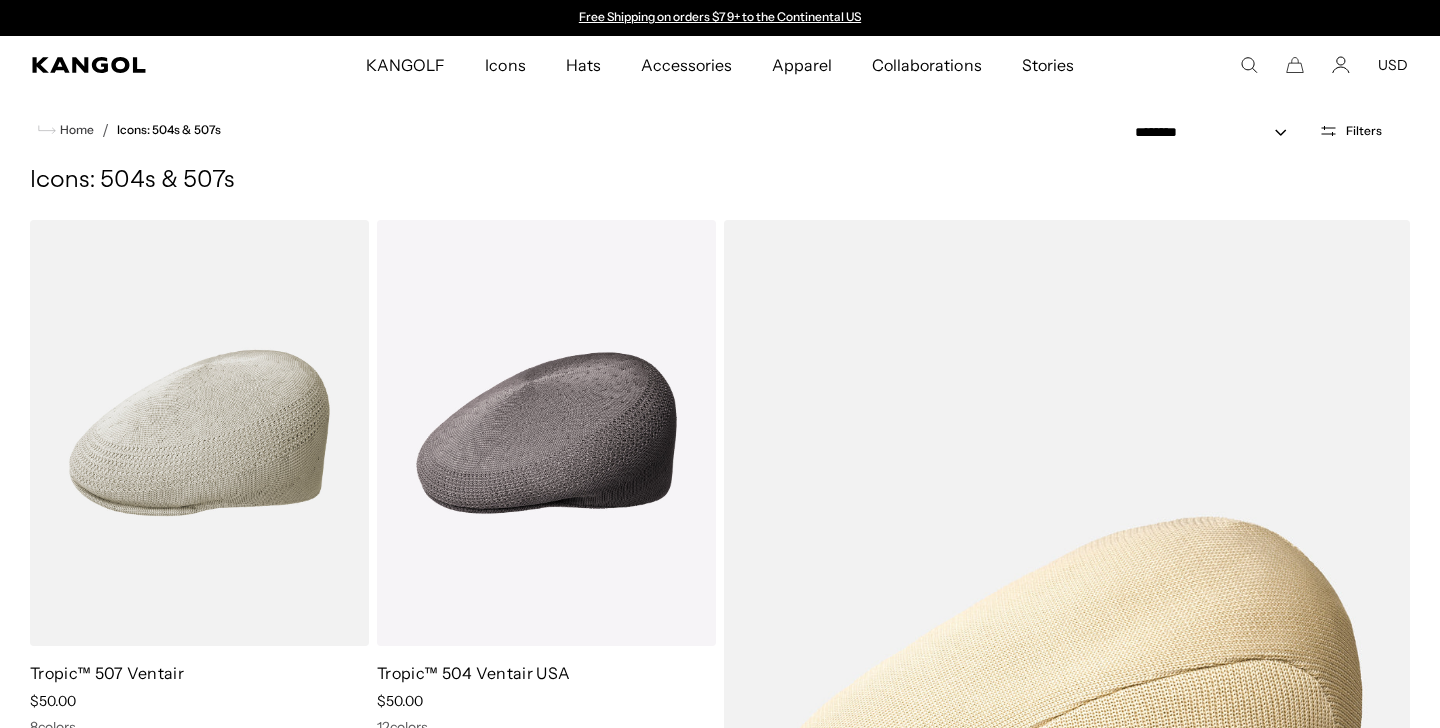 scroll, scrollTop: 0, scrollLeft: 0, axis: both 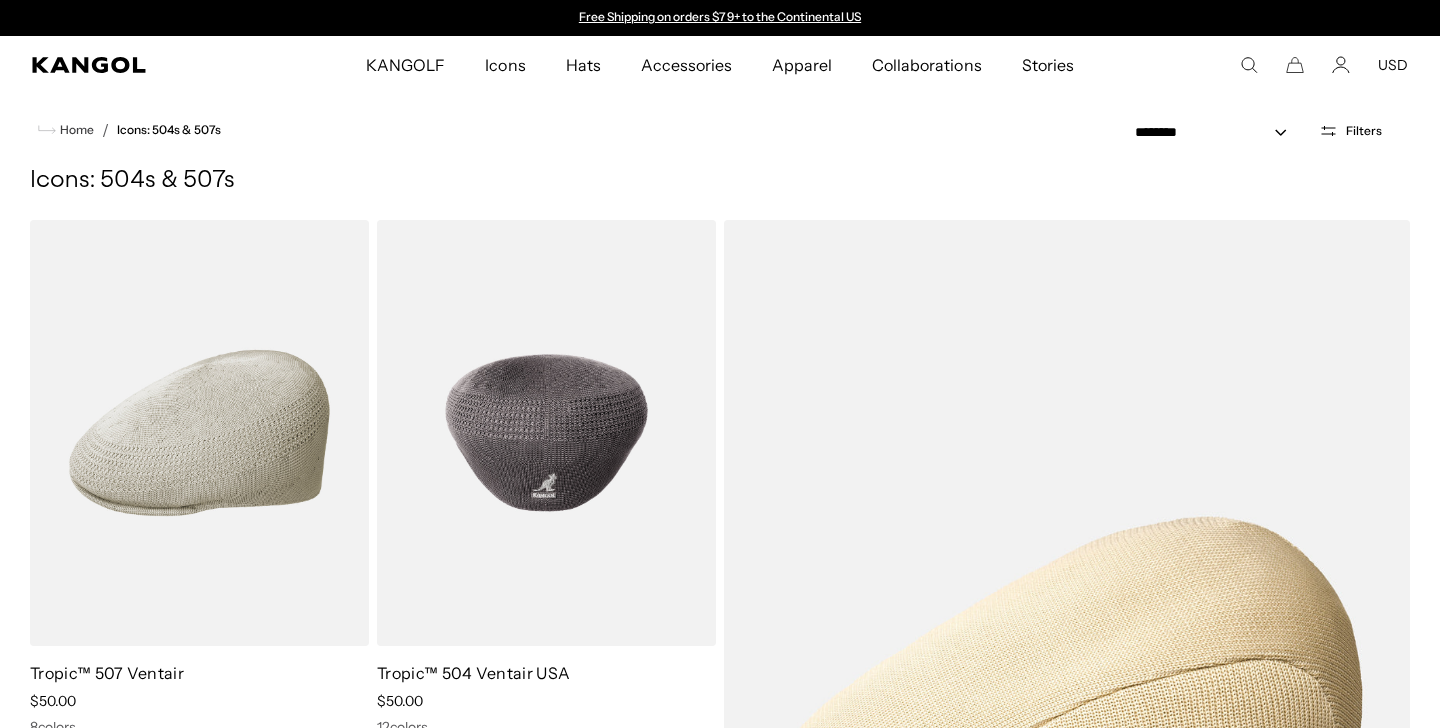 click at bounding box center [546, 433] 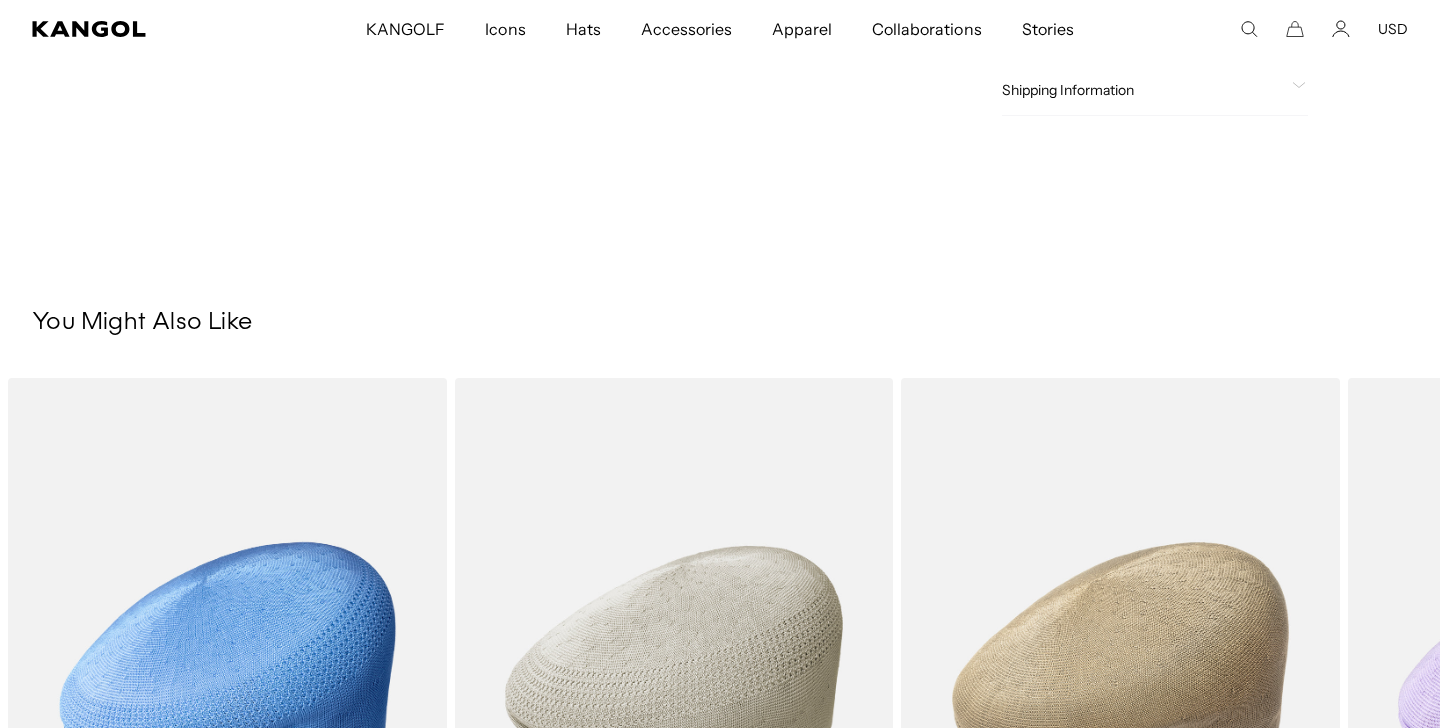 scroll, scrollTop: 0, scrollLeft: 0, axis: both 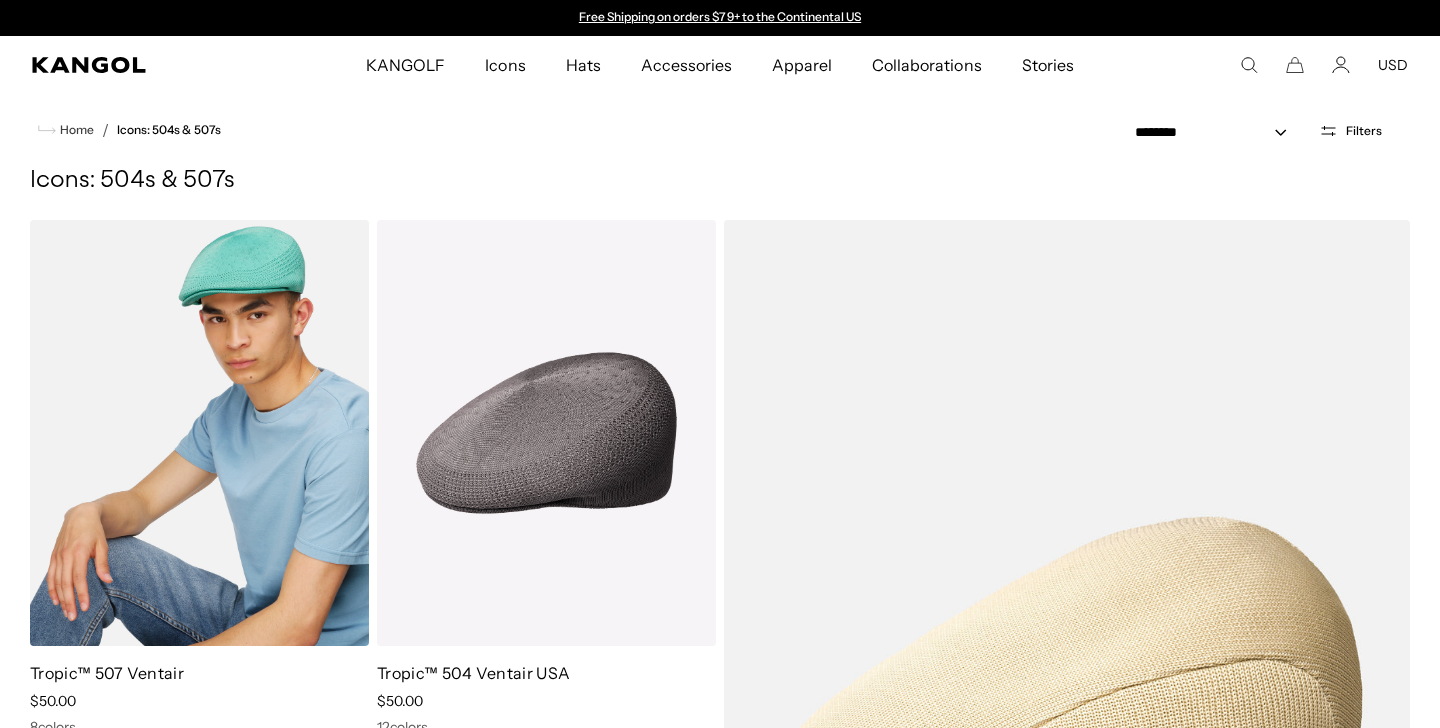 click at bounding box center [199, 433] 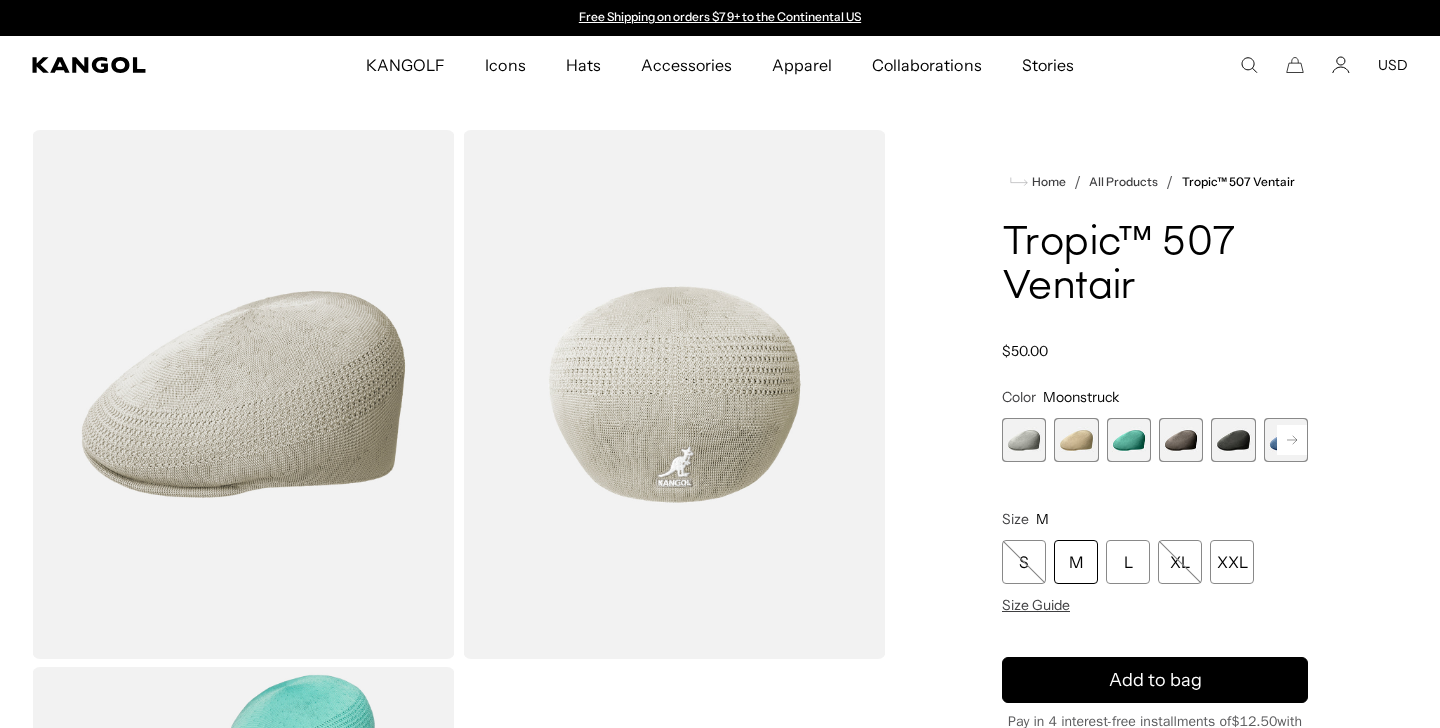 scroll, scrollTop: 0, scrollLeft: 0, axis: both 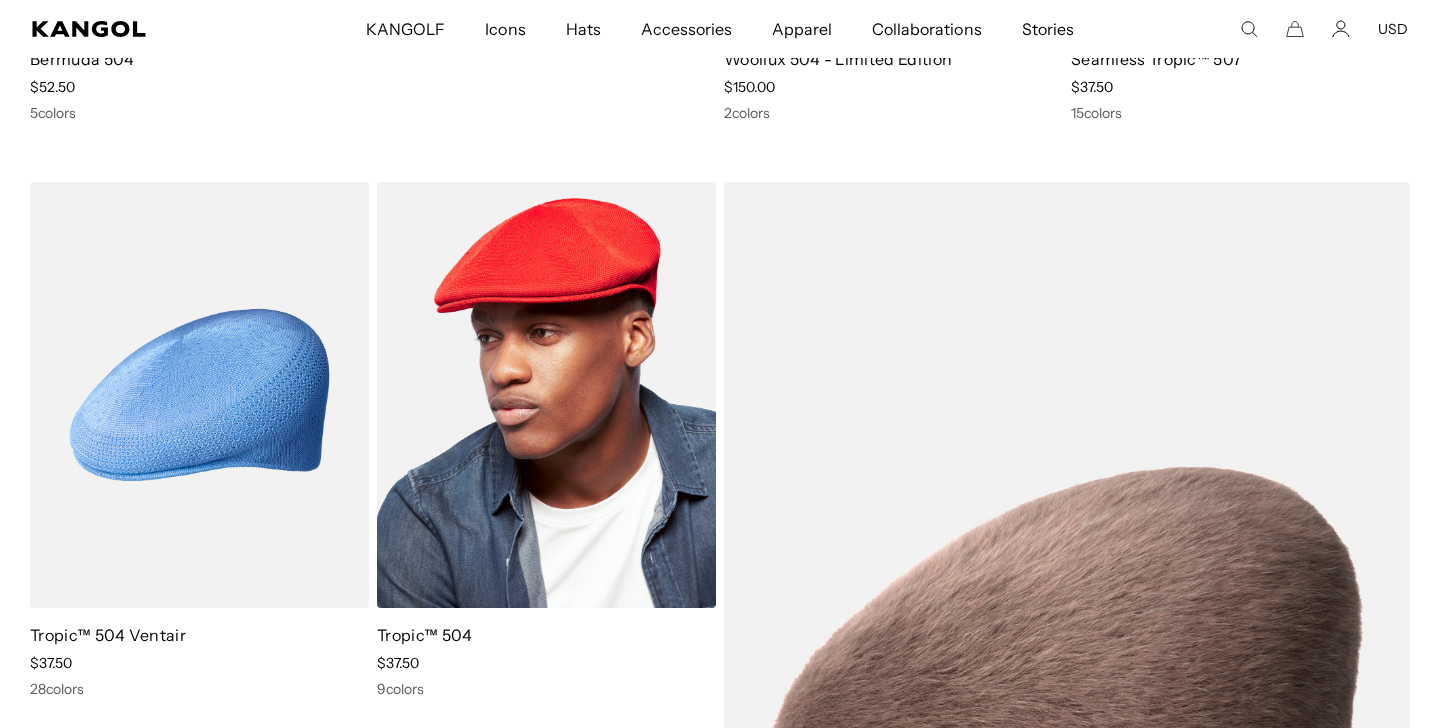 click at bounding box center [546, 395] 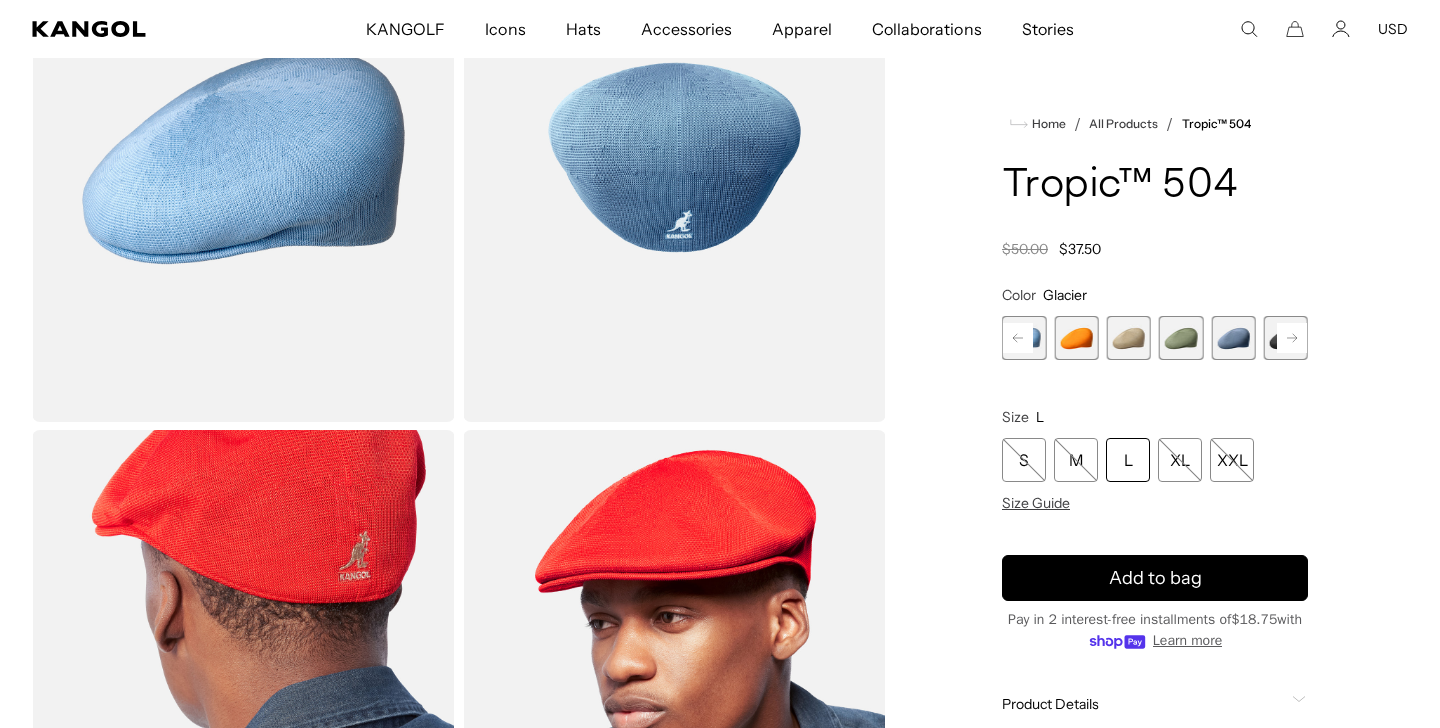 scroll, scrollTop: 255, scrollLeft: 0, axis: vertical 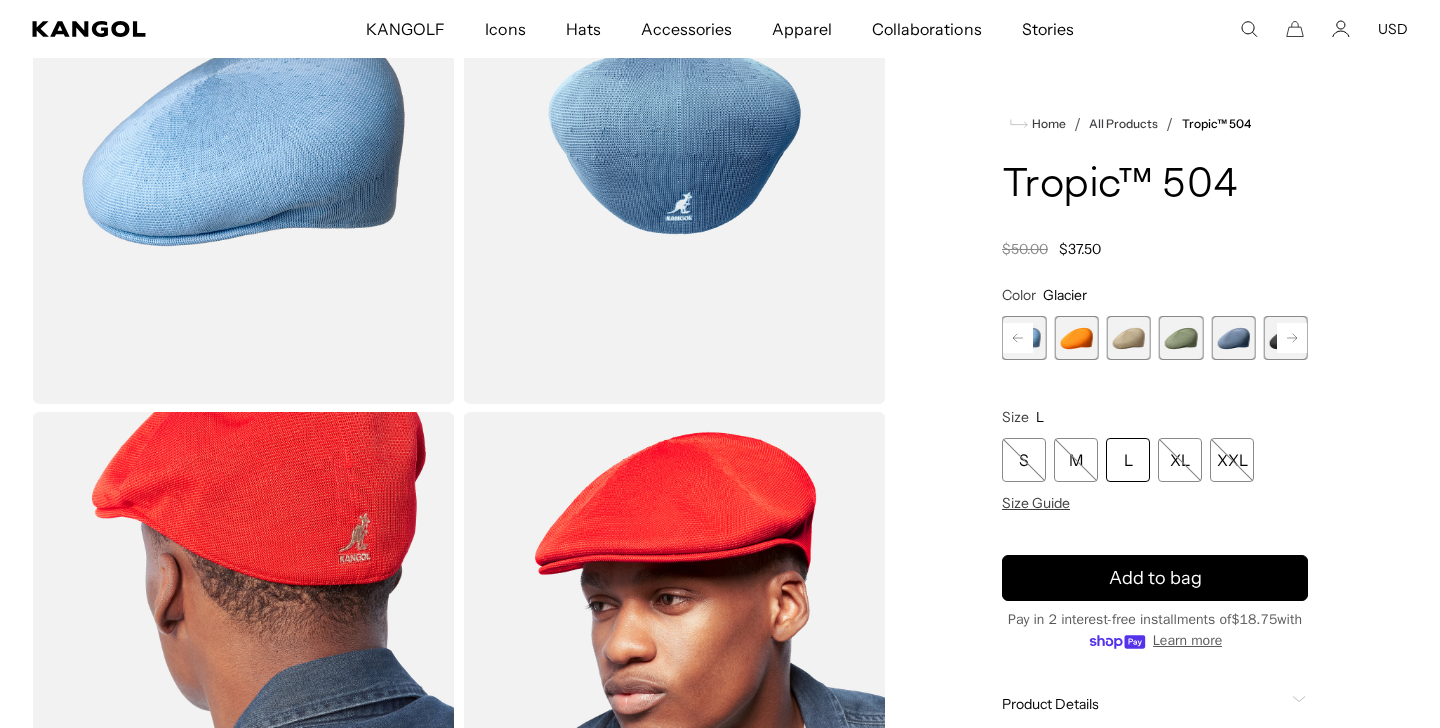 click at bounding box center [1076, 338] 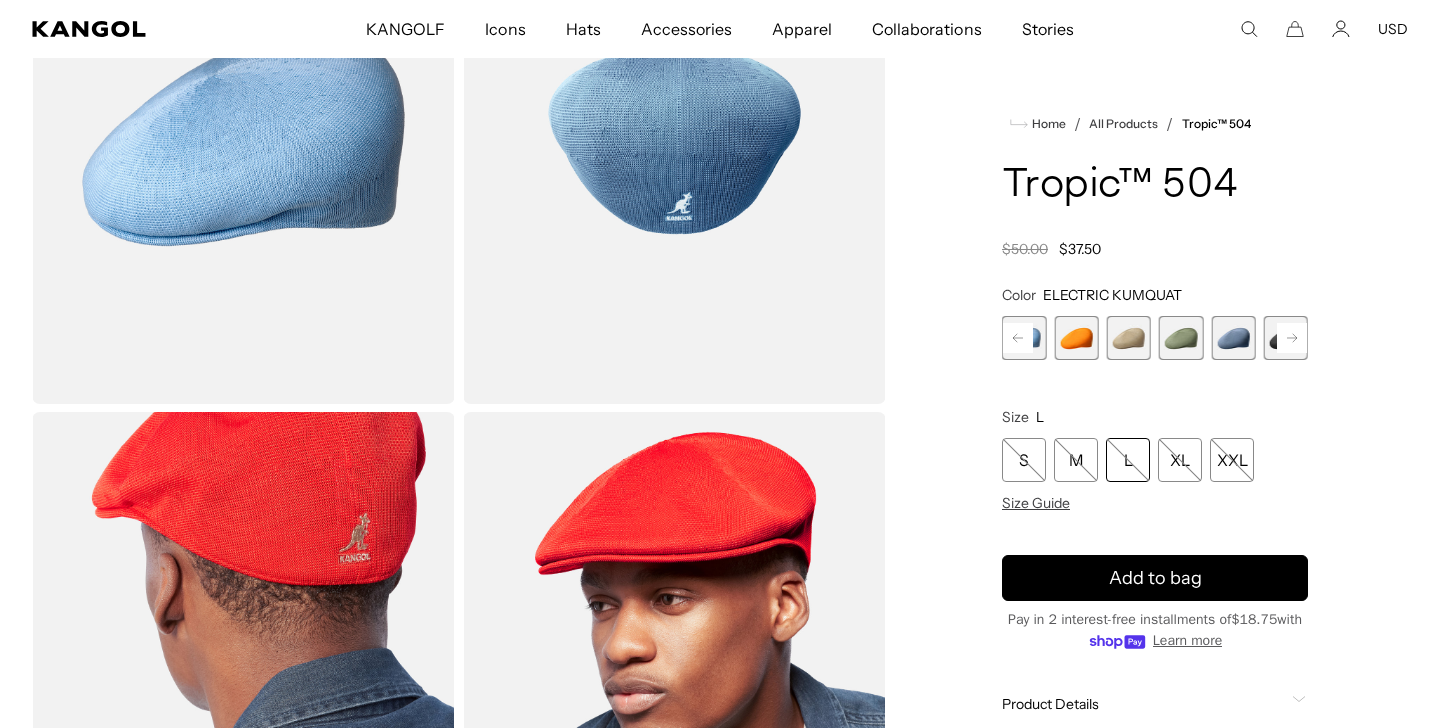 scroll, scrollTop: 0, scrollLeft: 412, axis: horizontal 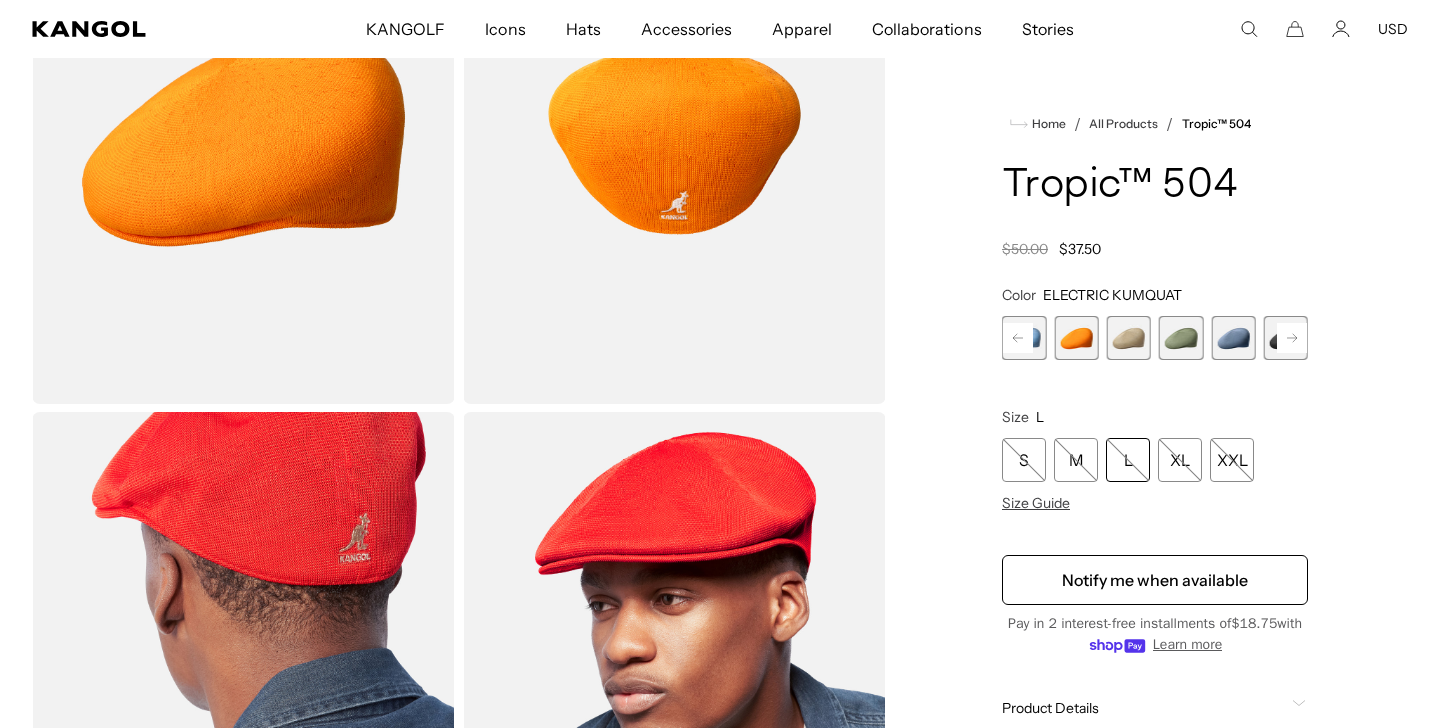 click on "WARM GREY
Variant sold out or unavailable
Glacier
Variant sold out or unavailable
ELECTRIC KUMQUAT
Variant sold out or unavailable
Beige
Variant sold out or unavailable
Oil Green
Variant sold out or unavailable
DENIM BLUE
Variant sold out or unavailable
Black
Variant sold out or unavailable" at bounding box center (1103, 338) 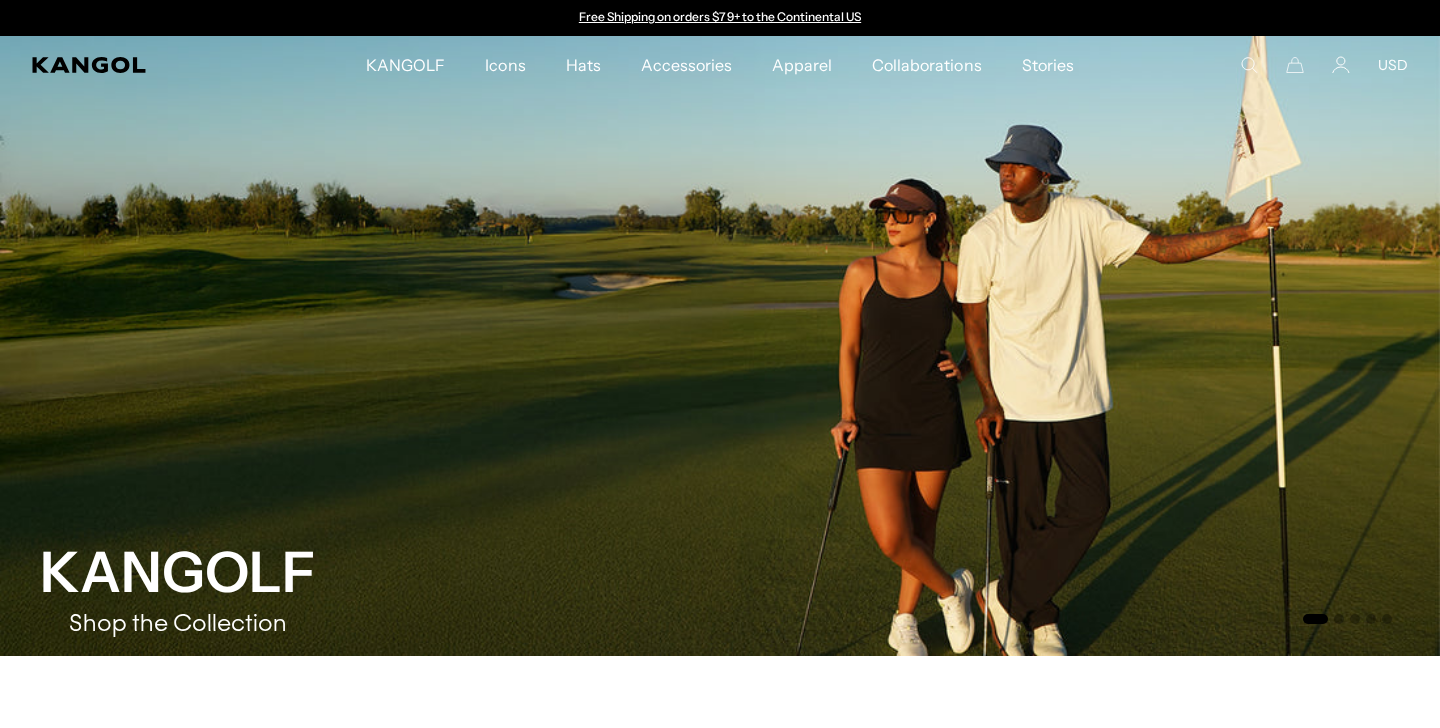 scroll, scrollTop: 0, scrollLeft: 0, axis: both 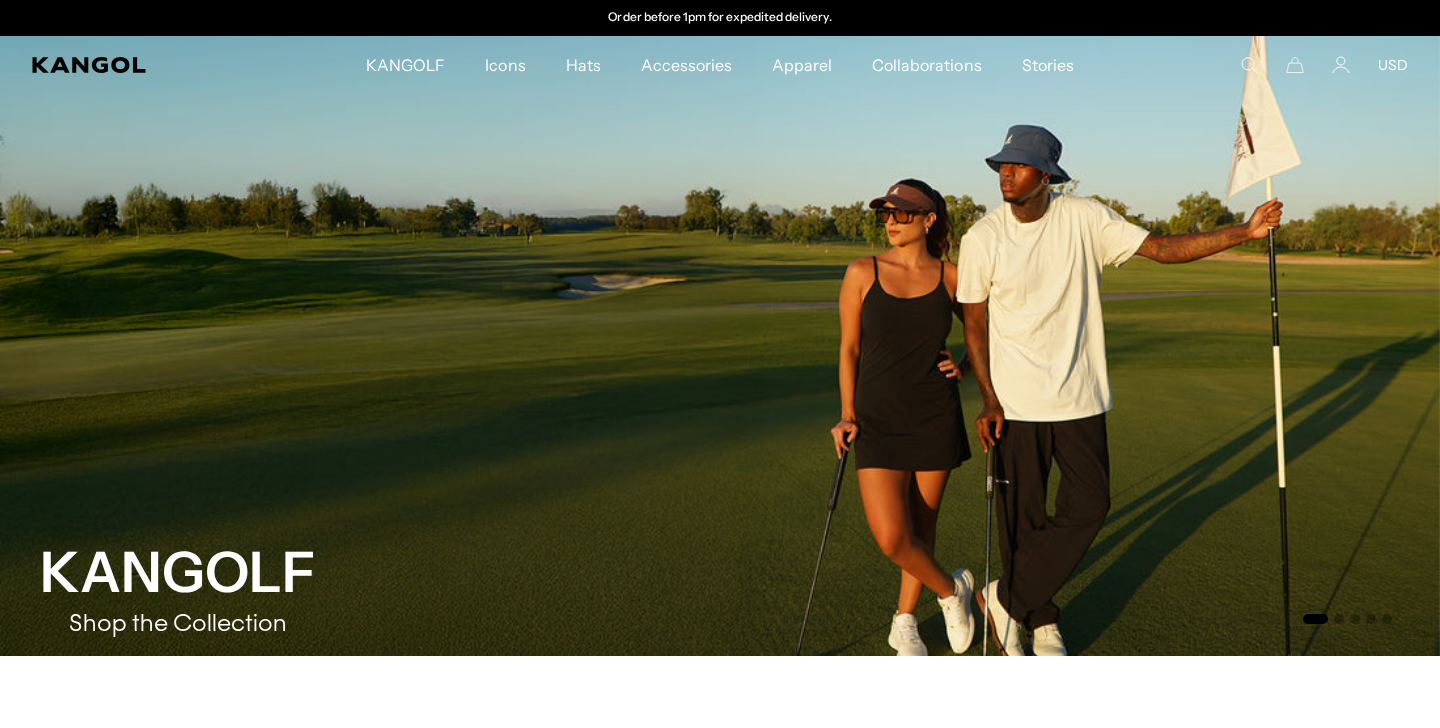 click 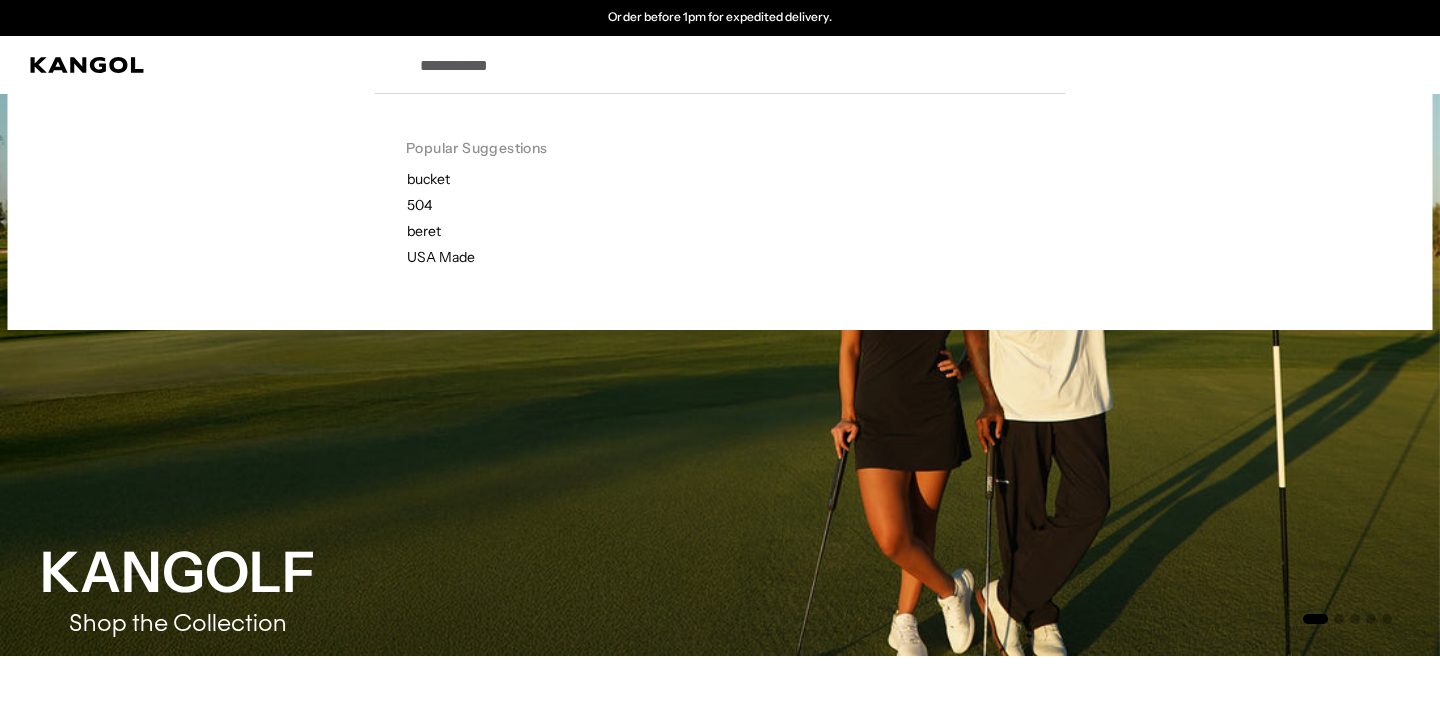 scroll, scrollTop: 0, scrollLeft: 0, axis: both 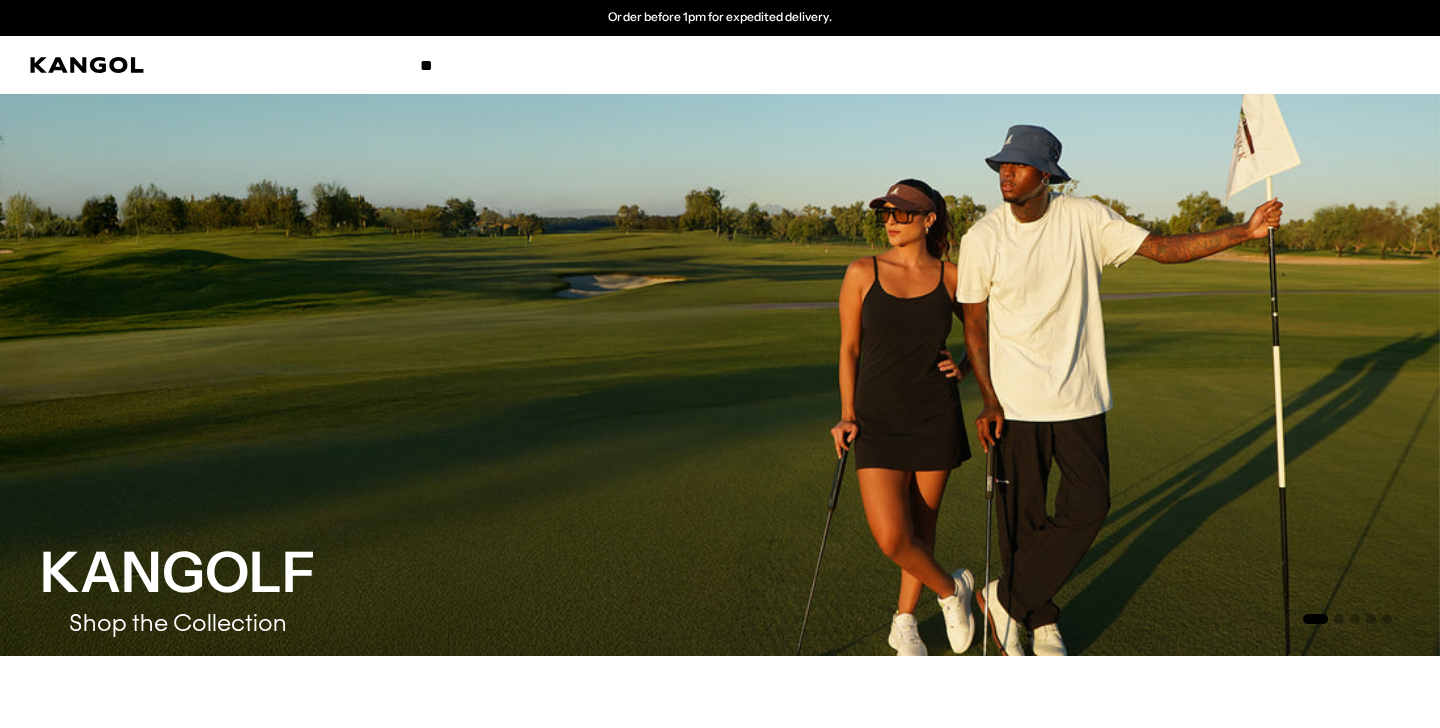 type on "**" 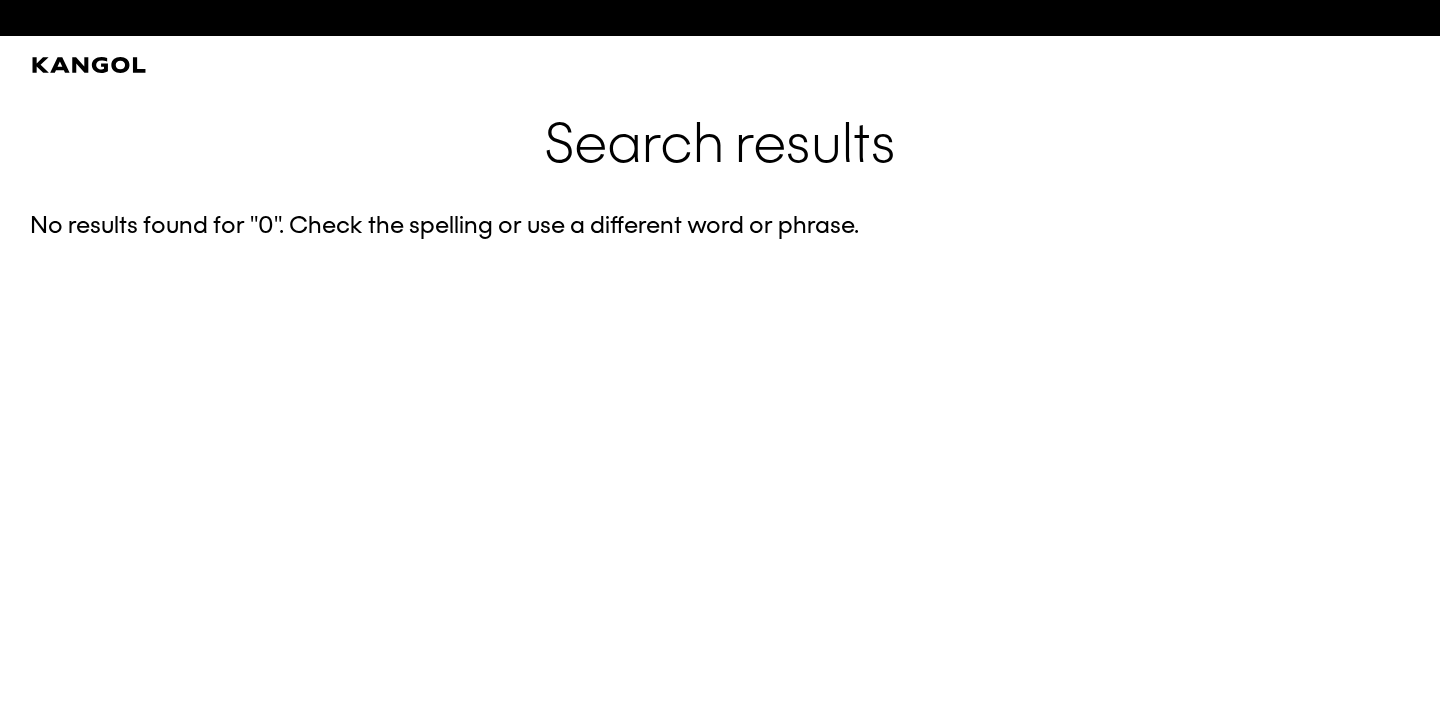 scroll, scrollTop: 0, scrollLeft: 0, axis: both 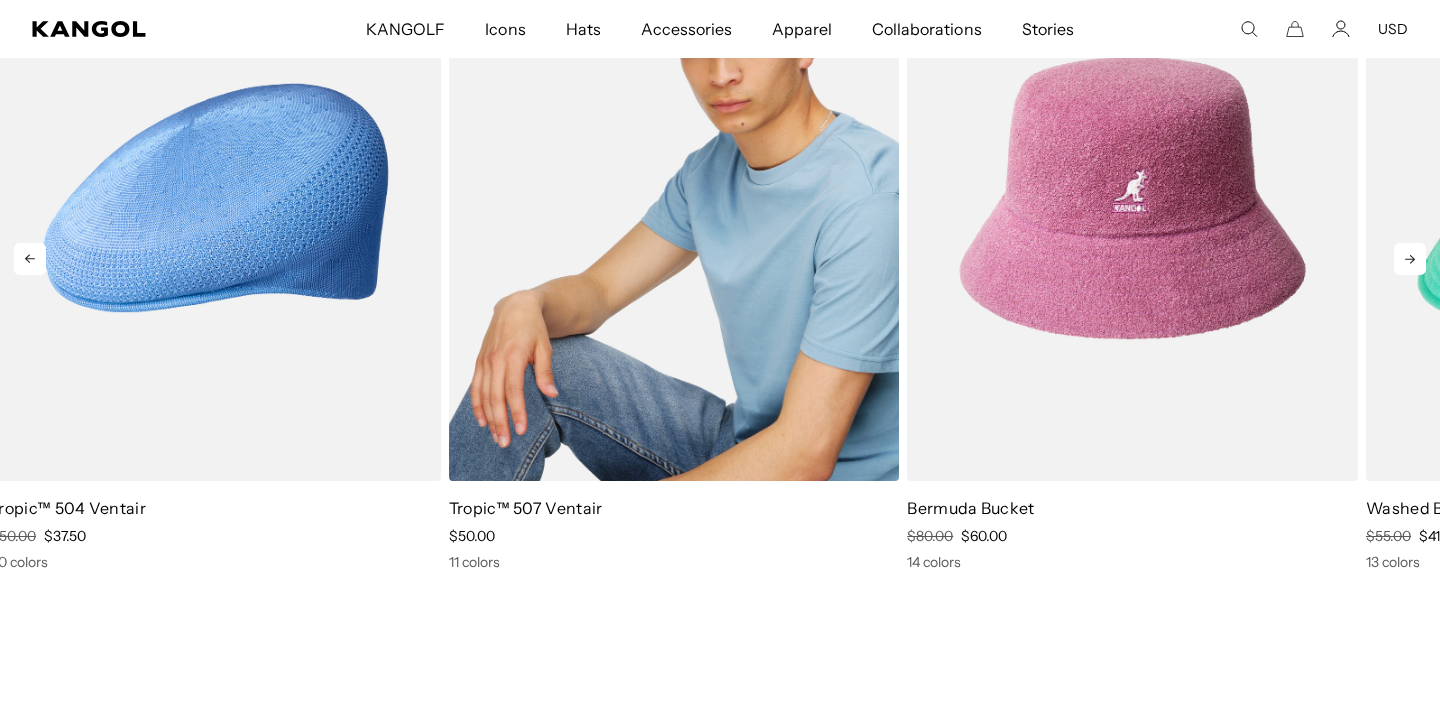 click at bounding box center [674, 198] 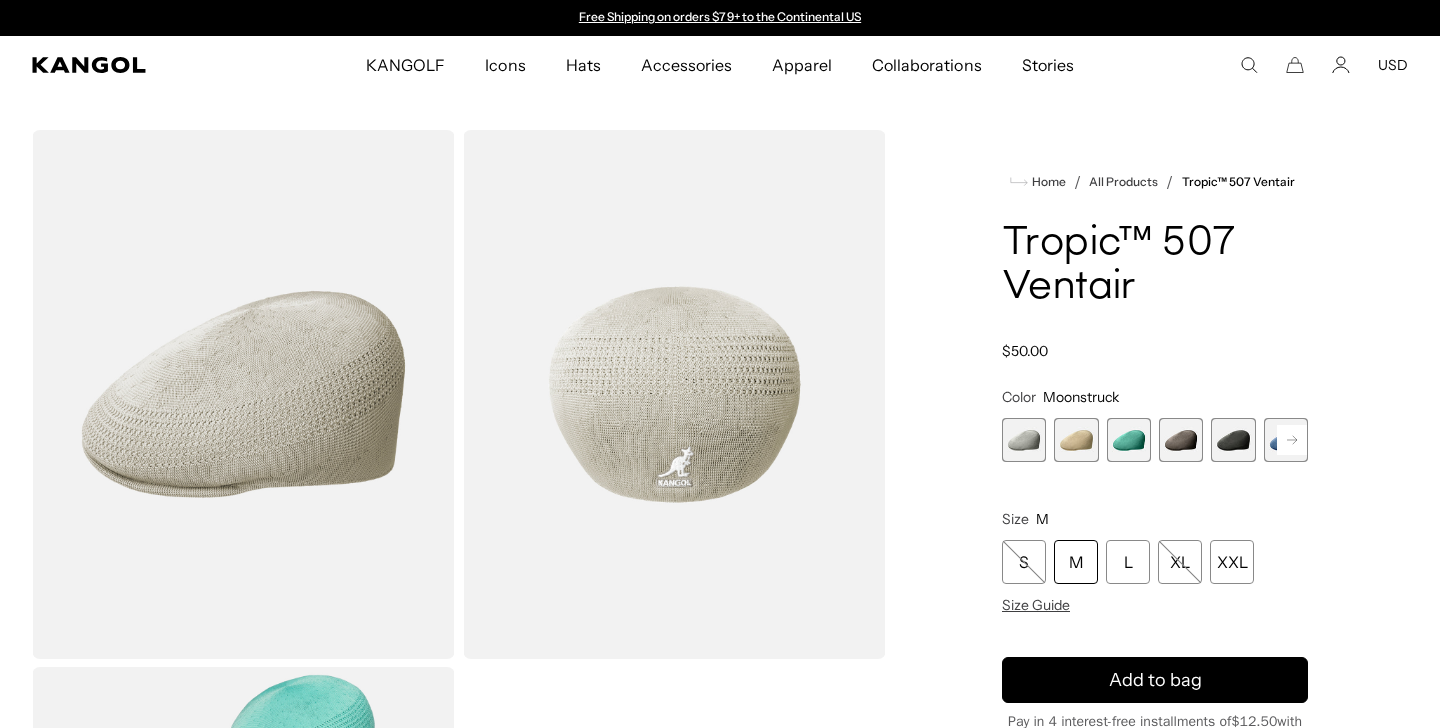 scroll, scrollTop: 0, scrollLeft: 0, axis: both 